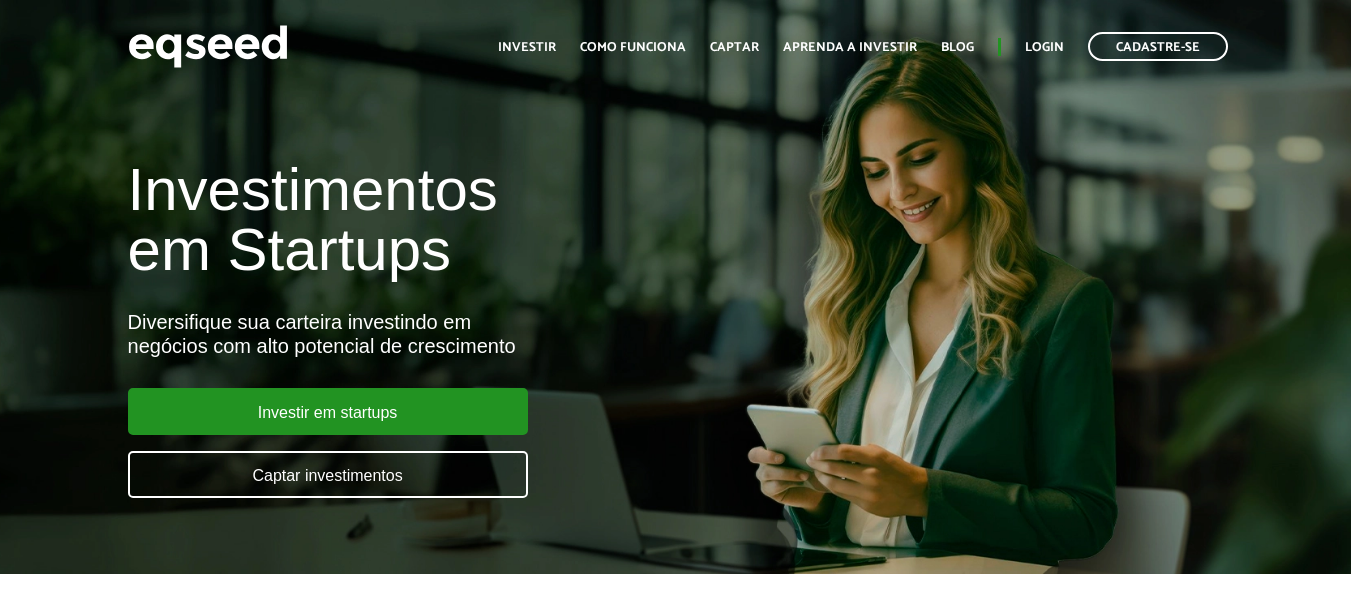 scroll, scrollTop: 0, scrollLeft: 0, axis: both 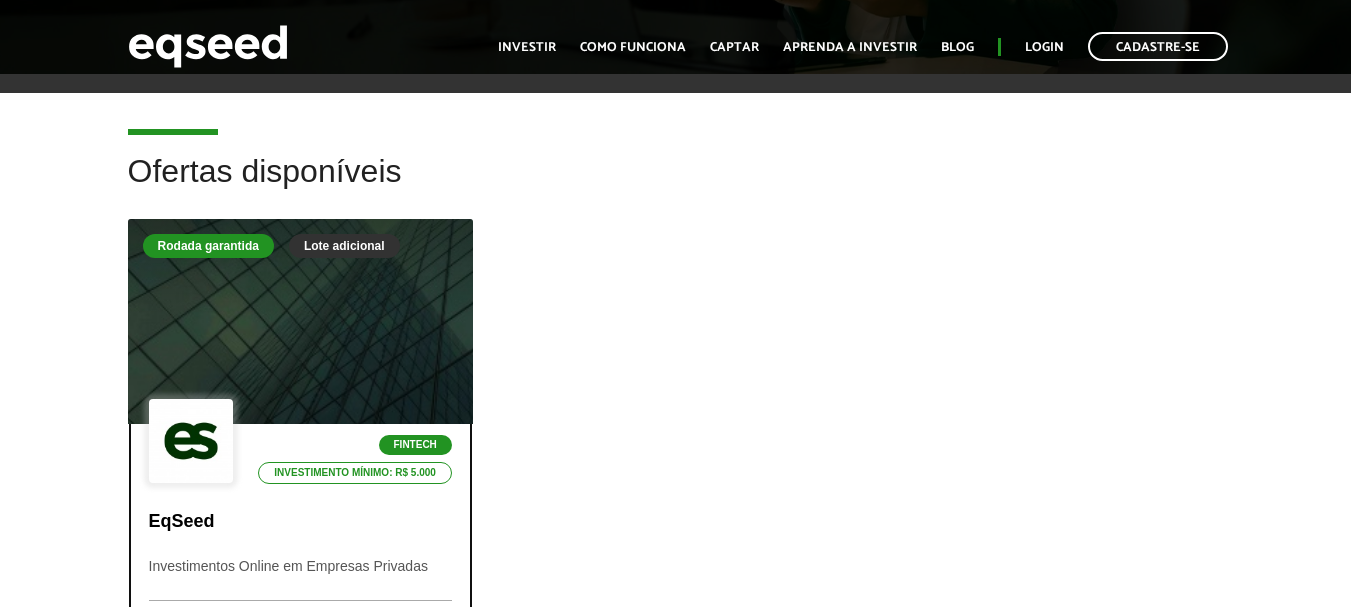 click at bounding box center [300, 322] 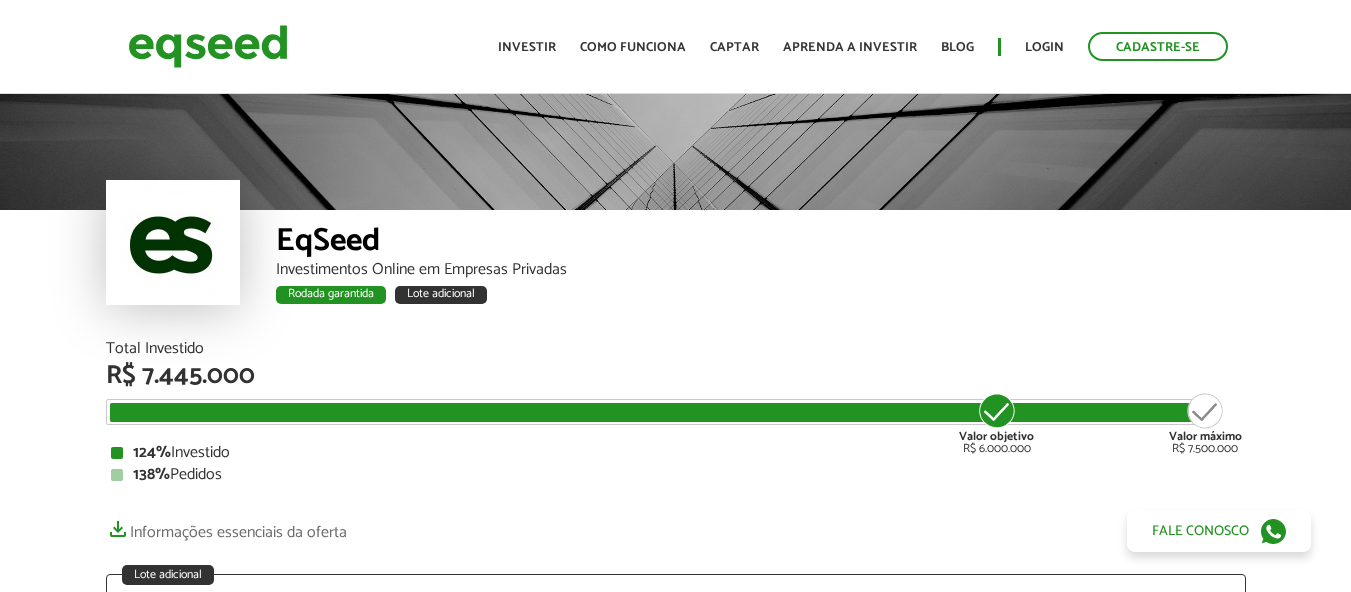 scroll, scrollTop: 0, scrollLeft: 0, axis: both 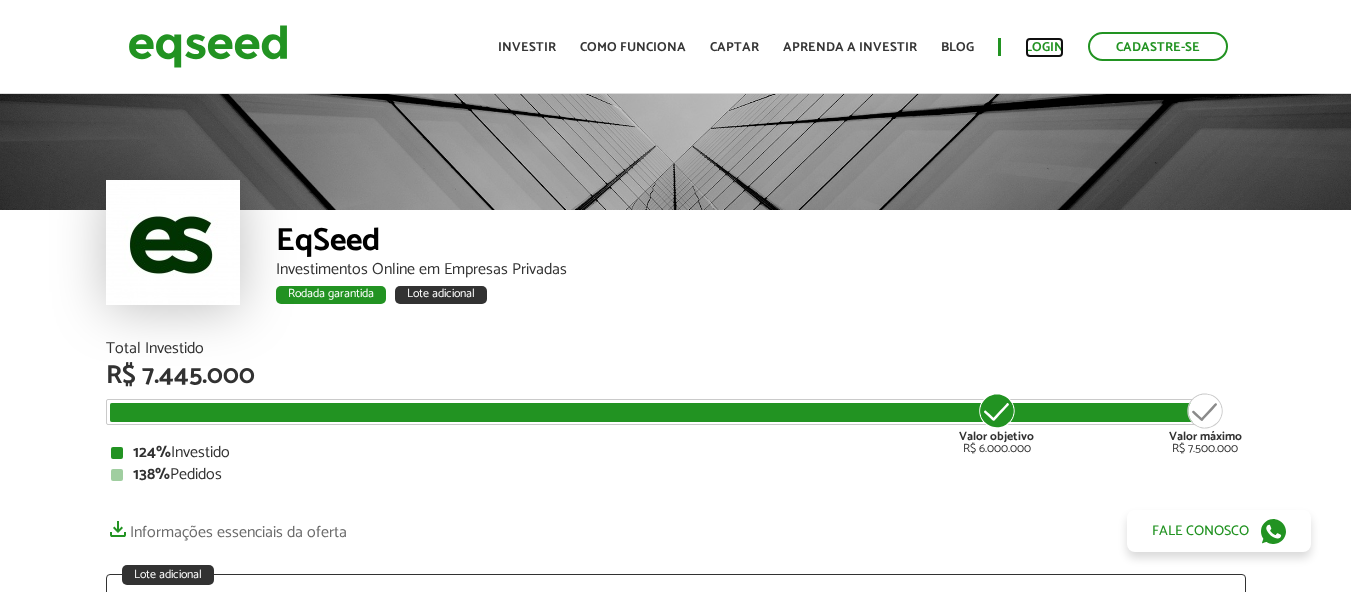 click on "Login" at bounding box center (1044, 47) 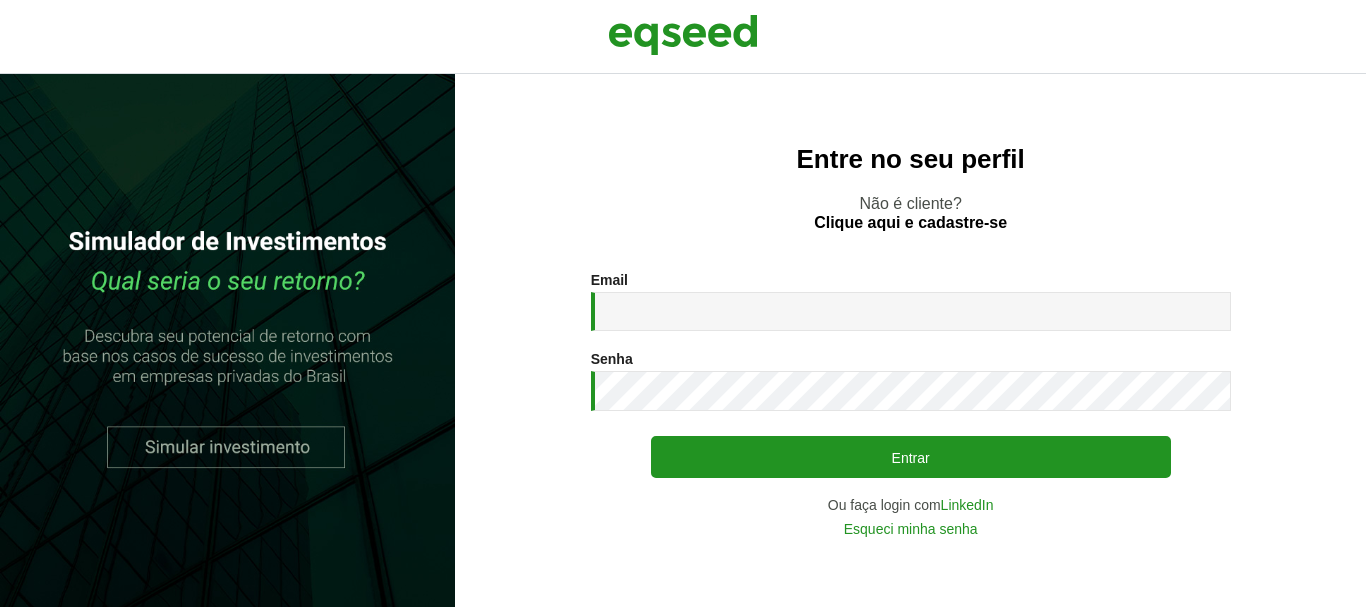 scroll, scrollTop: 0, scrollLeft: 0, axis: both 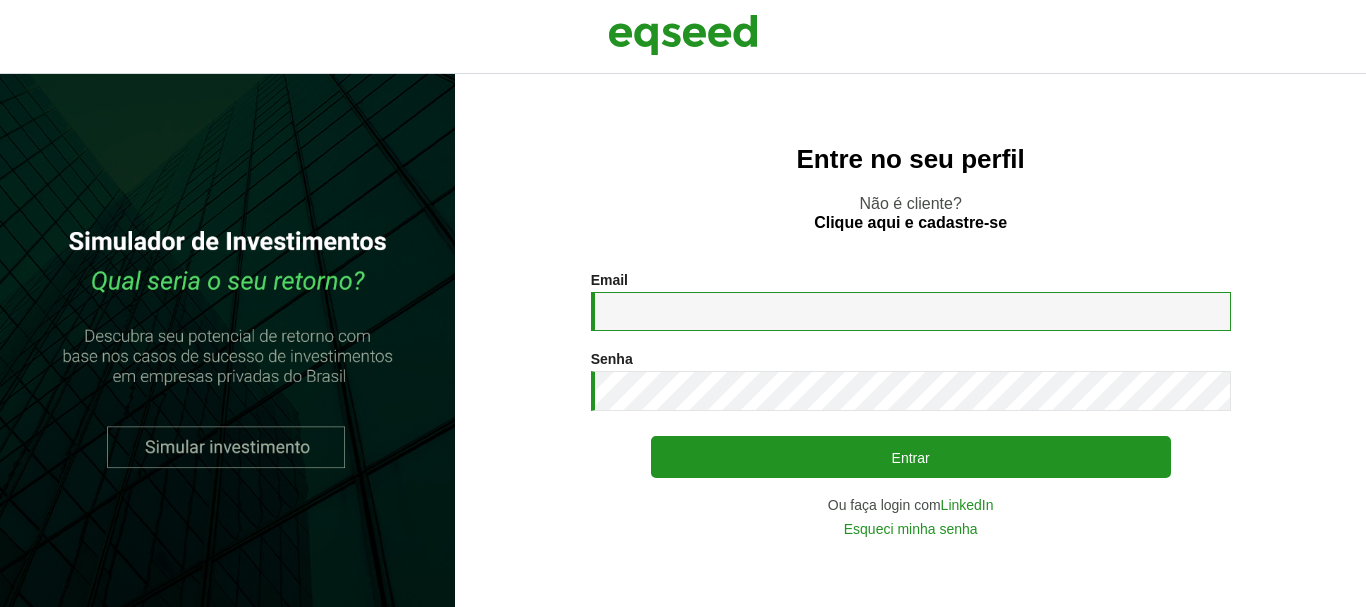 click on "Email  *" at bounding box center (911, 311) 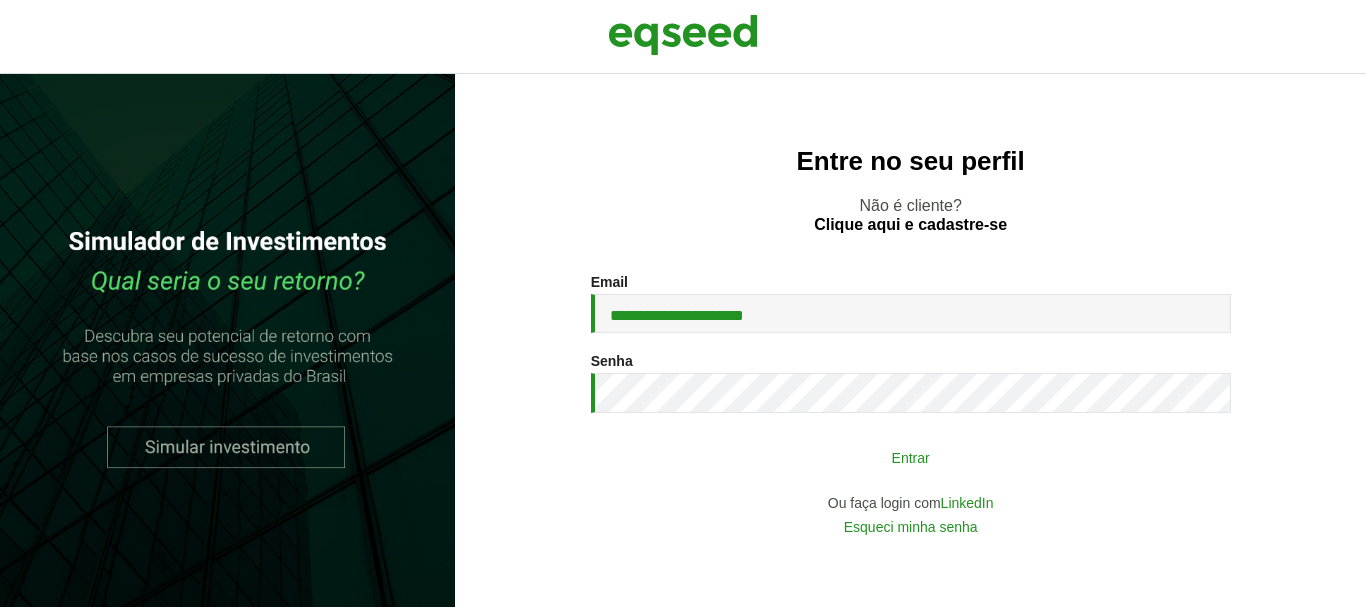 click on "Entrar" at bounding box center [911, 457] 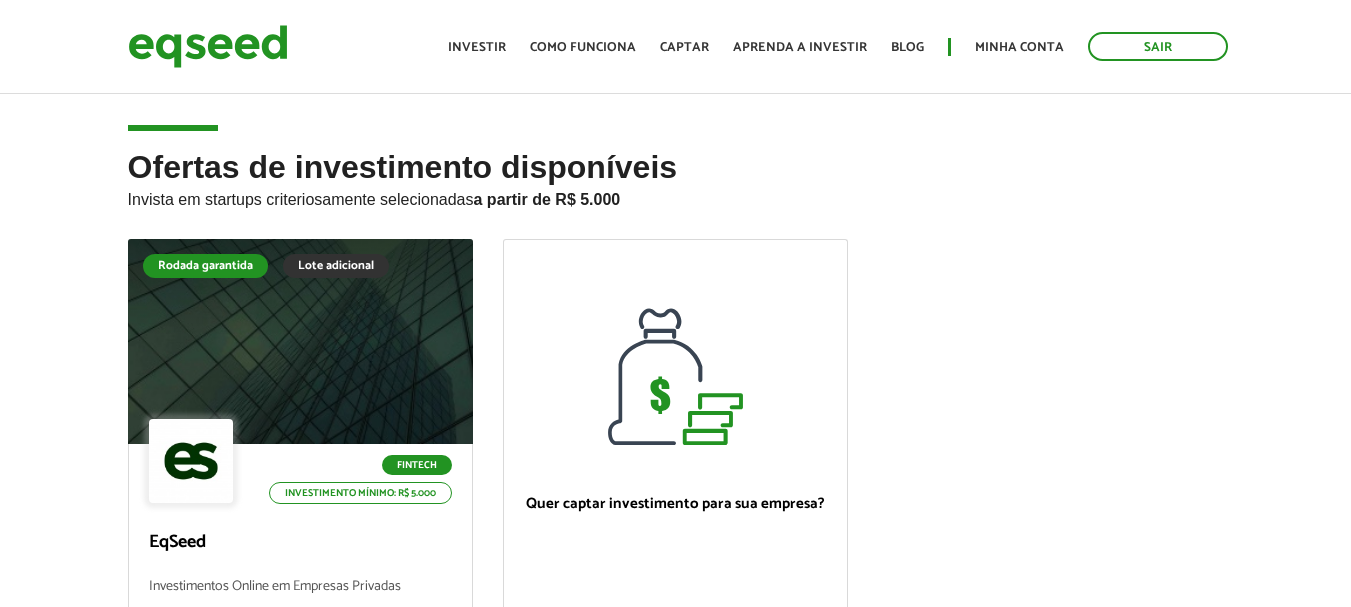 scroll, scrollTop: 0, scrollLeft: 0, axis: both 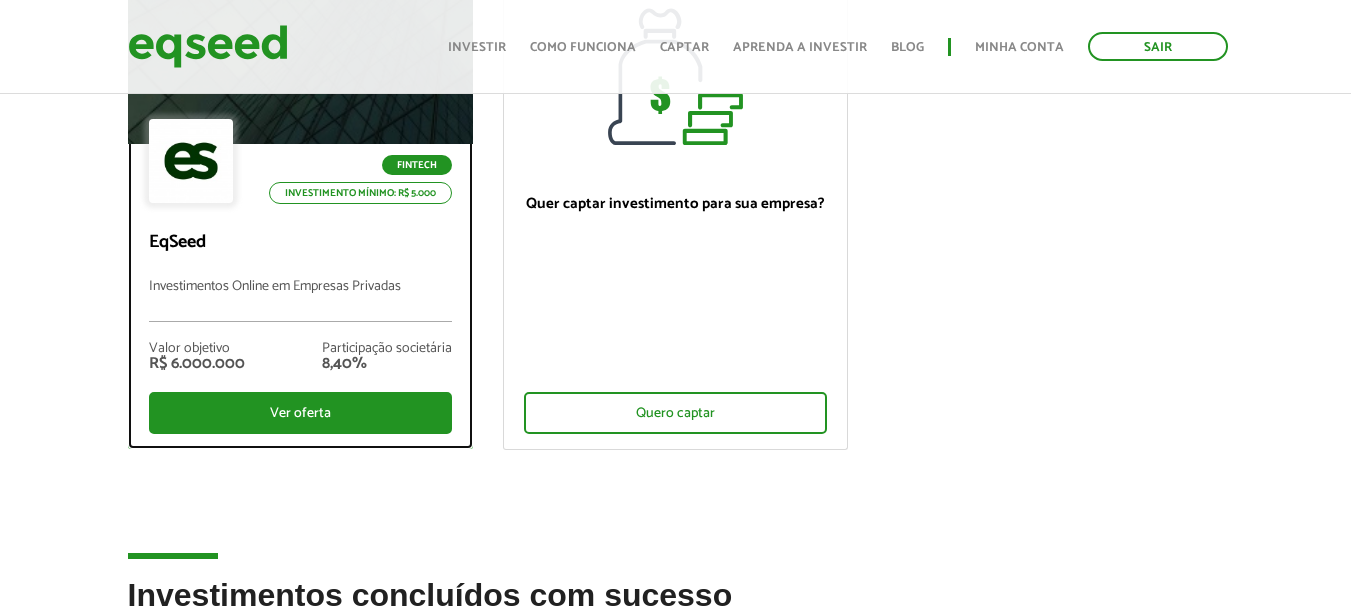click on "EqSeed" at bounding box center (300, 243) 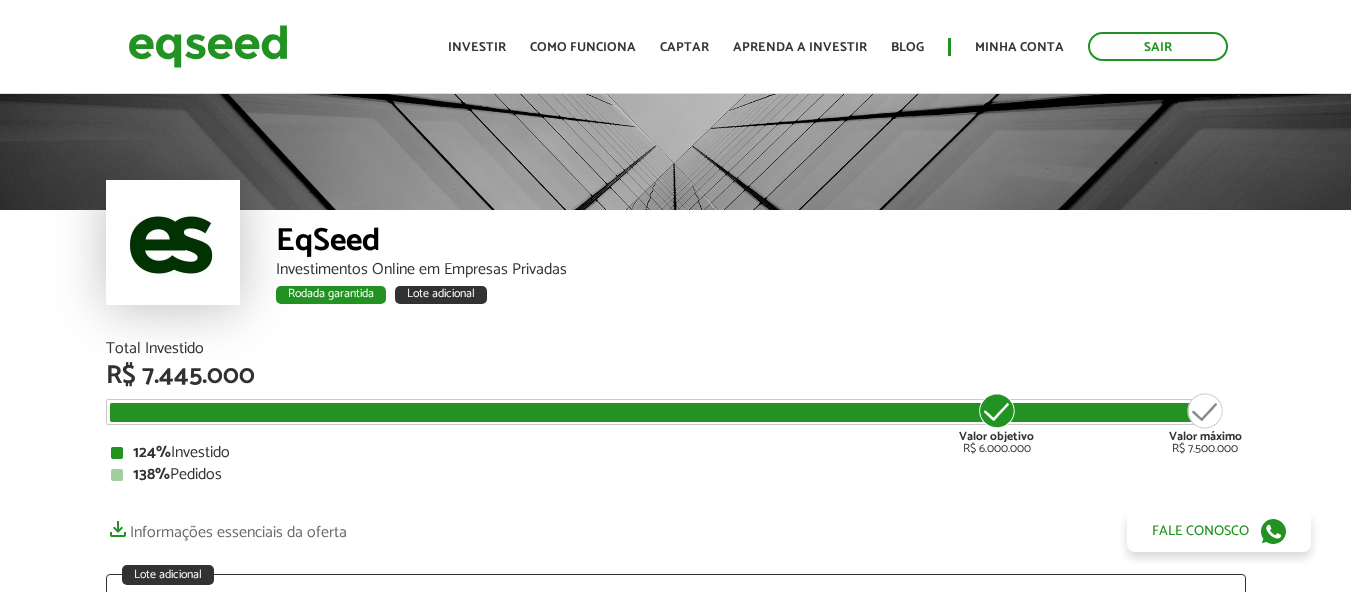 scroll, scrollTop: 0, scrollLeft: 0, axis: both 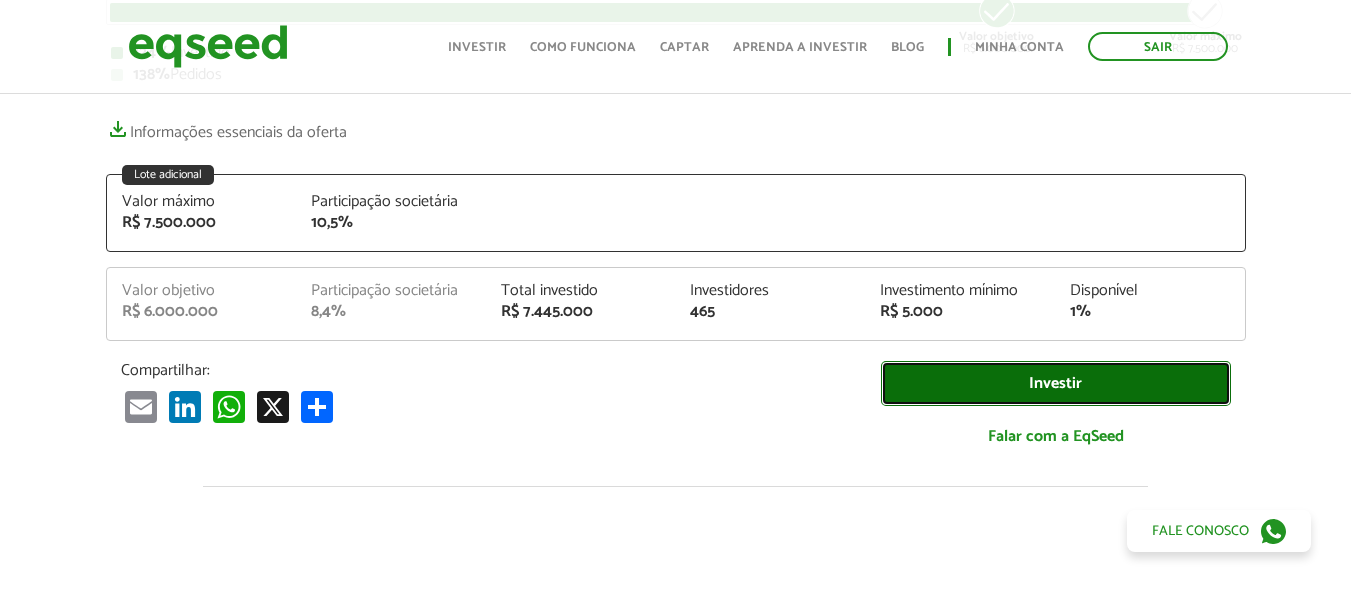 click on "Investir" at bounding box center [1056, 383] 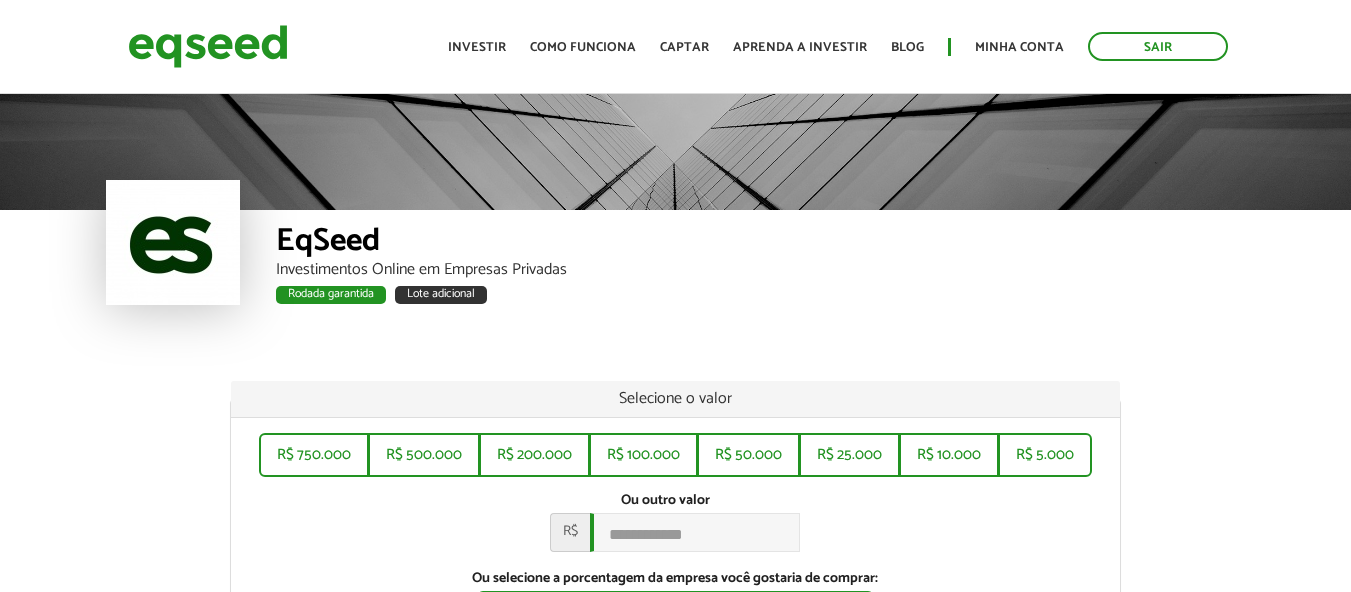 scroll, scrollTop: 0, scrollLeft: 0, axis: both 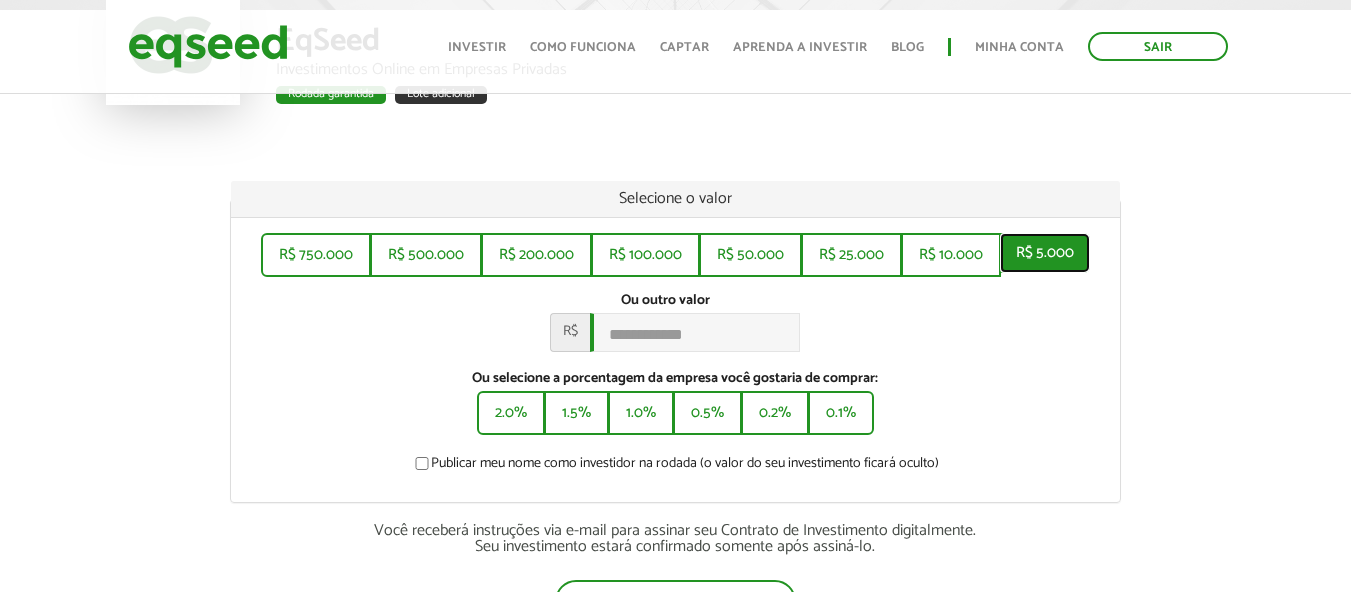 click on "R$ 5.000" at bounding box center [1045, 253] 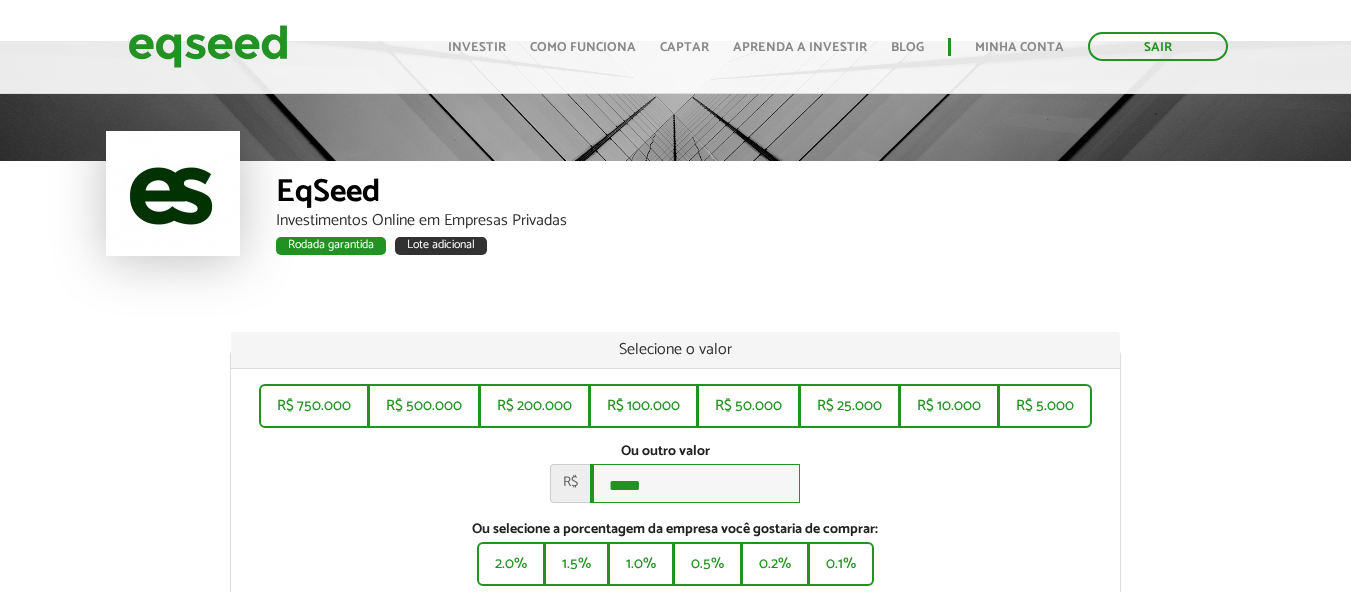 scroll, scrollTop: 0, scrollLeft: 0, axis: both 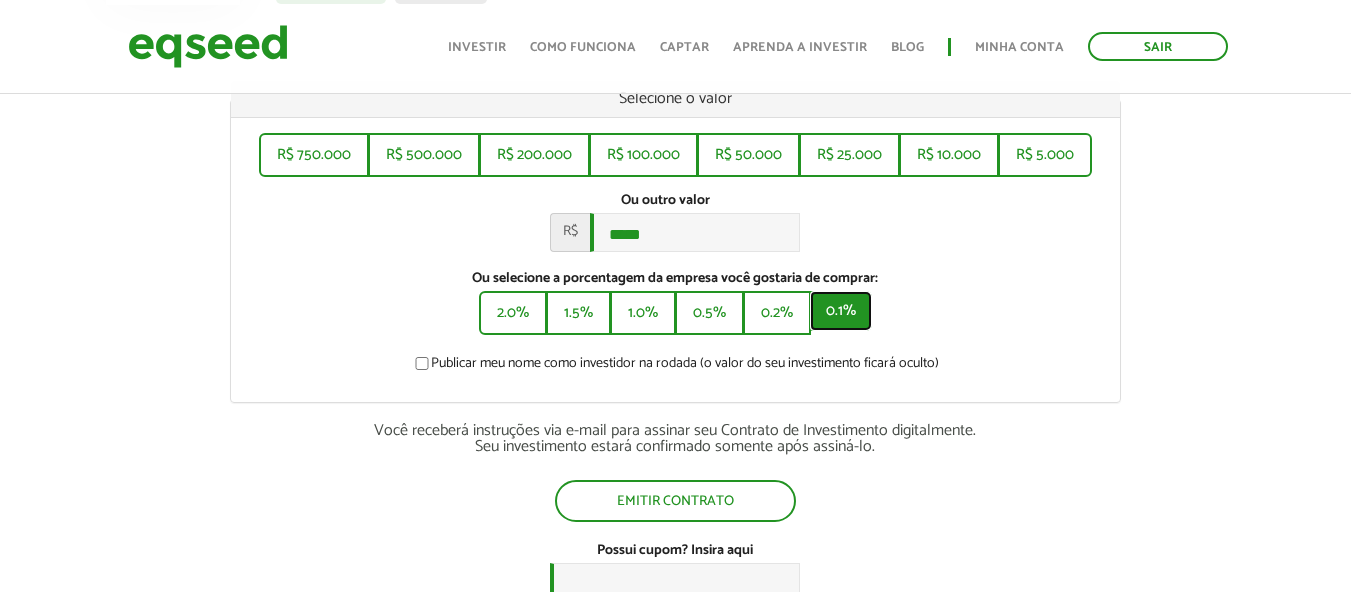 click on "0.1%" at bounding box center [841, 311] 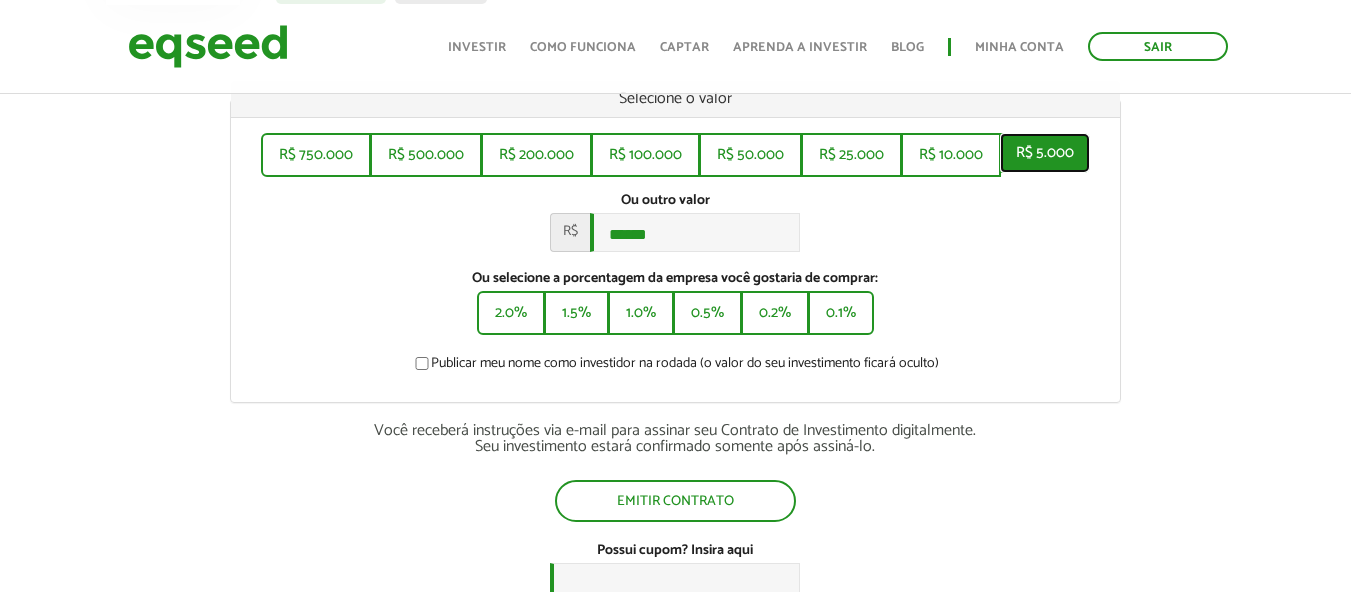 click on "R$ 5.000" at bounding box center [1045, 153] 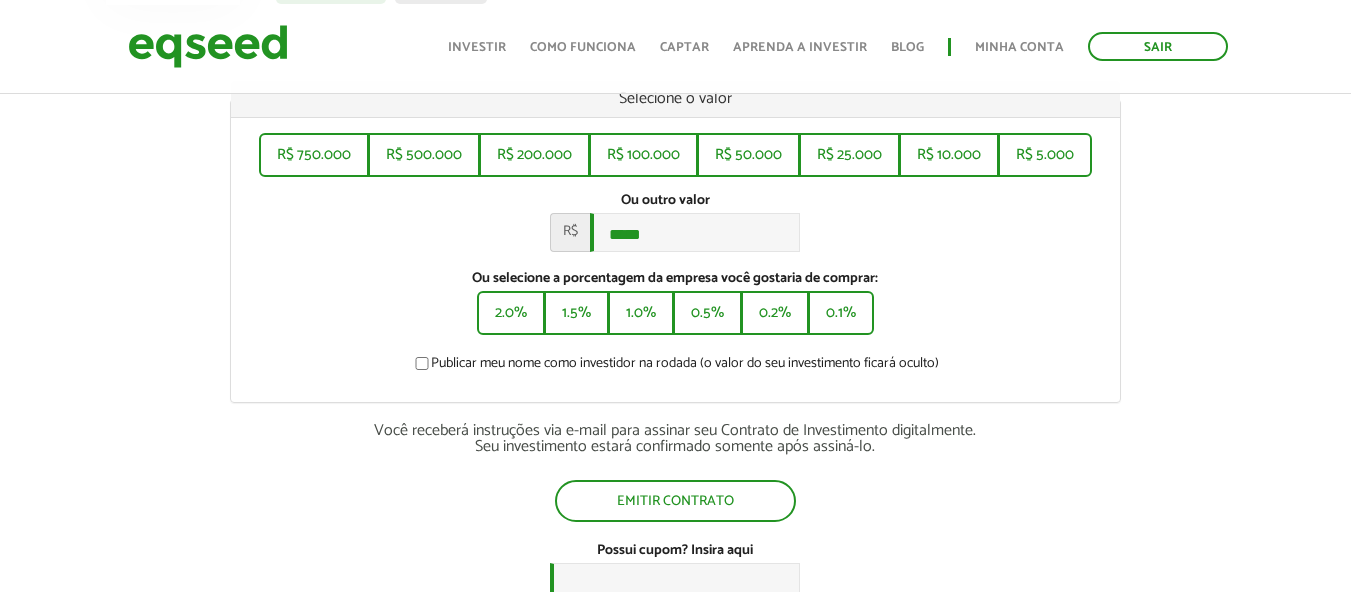 click on "Publicar meu nome como investidor na rodada (o valor do seu investimento ficará oculto)" at bounding box center (675, 366) 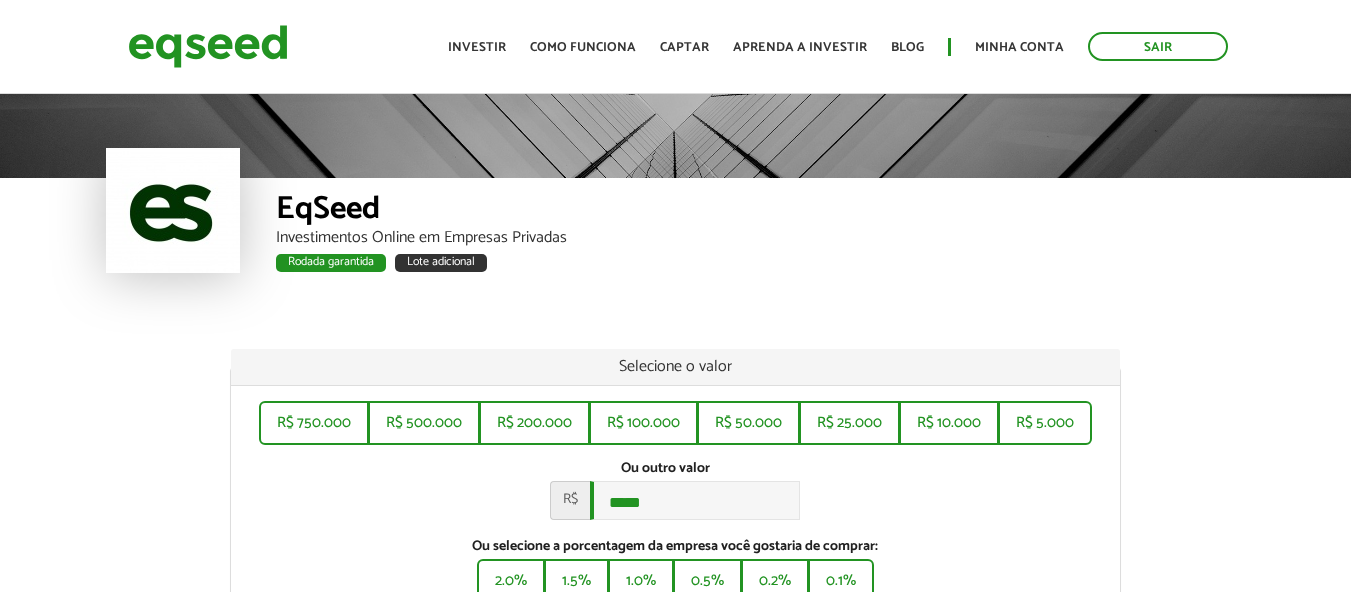 scroll, scrollTop: 0, scrollLeft: 0, axis: both 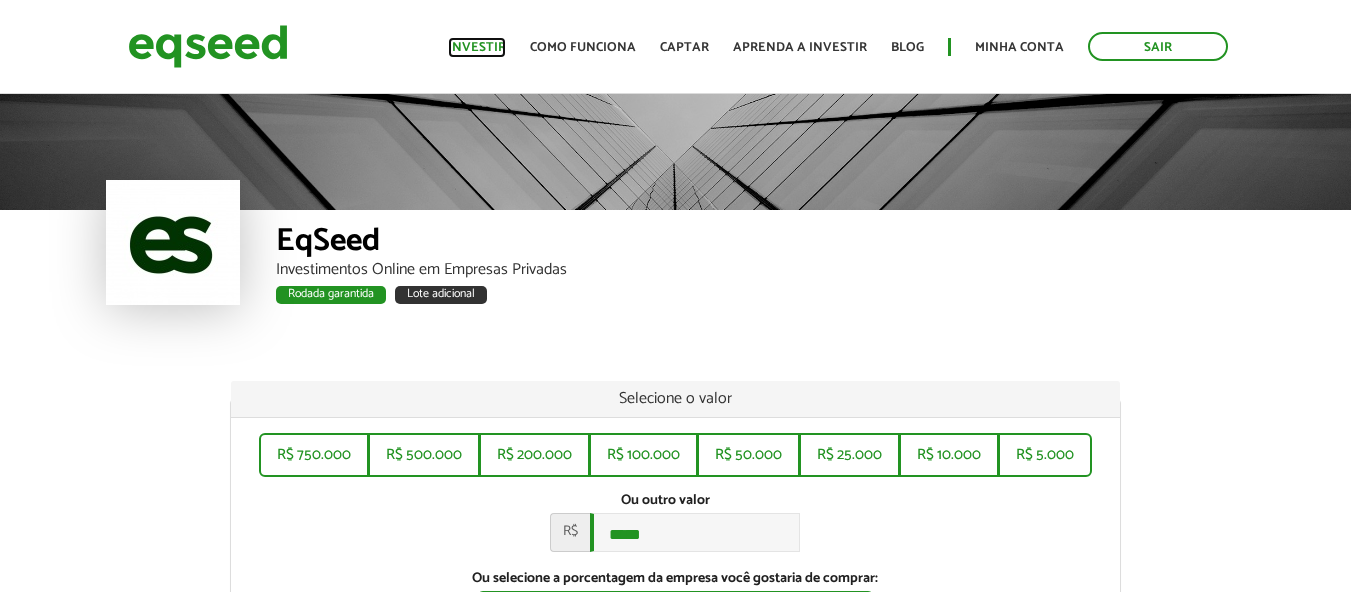 click on "Investir" at bounding box center (477, 47) 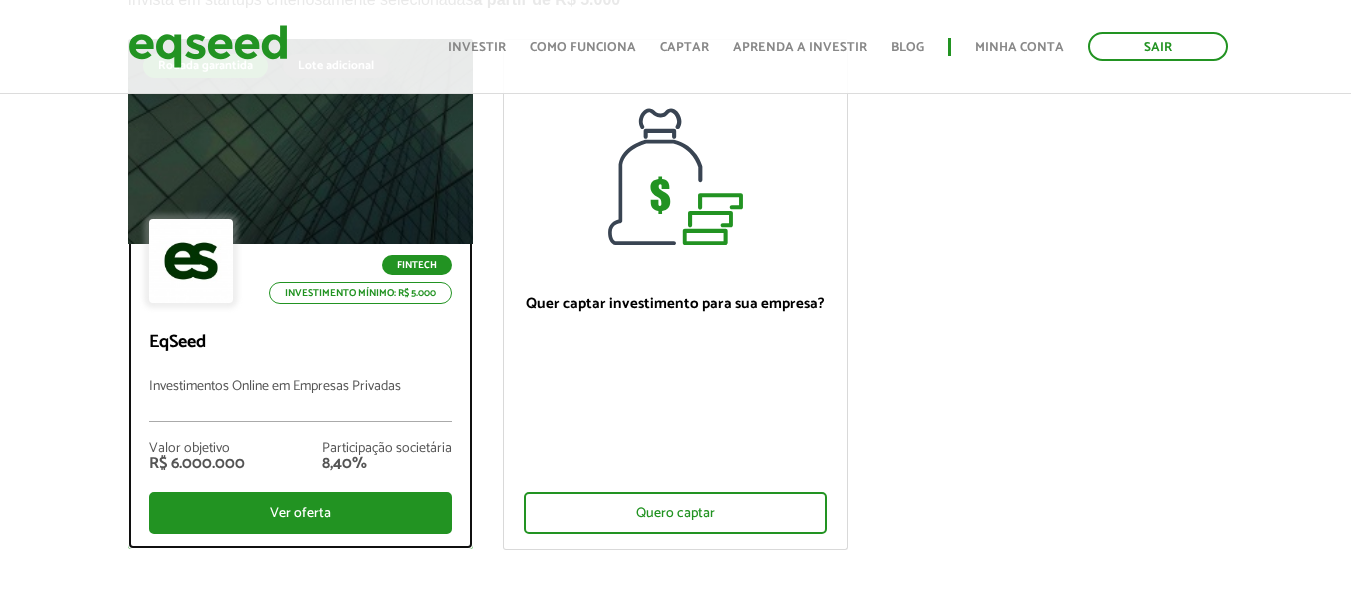 scroll, scrollTop: 200, scrollLeft: 0, axis: vertical 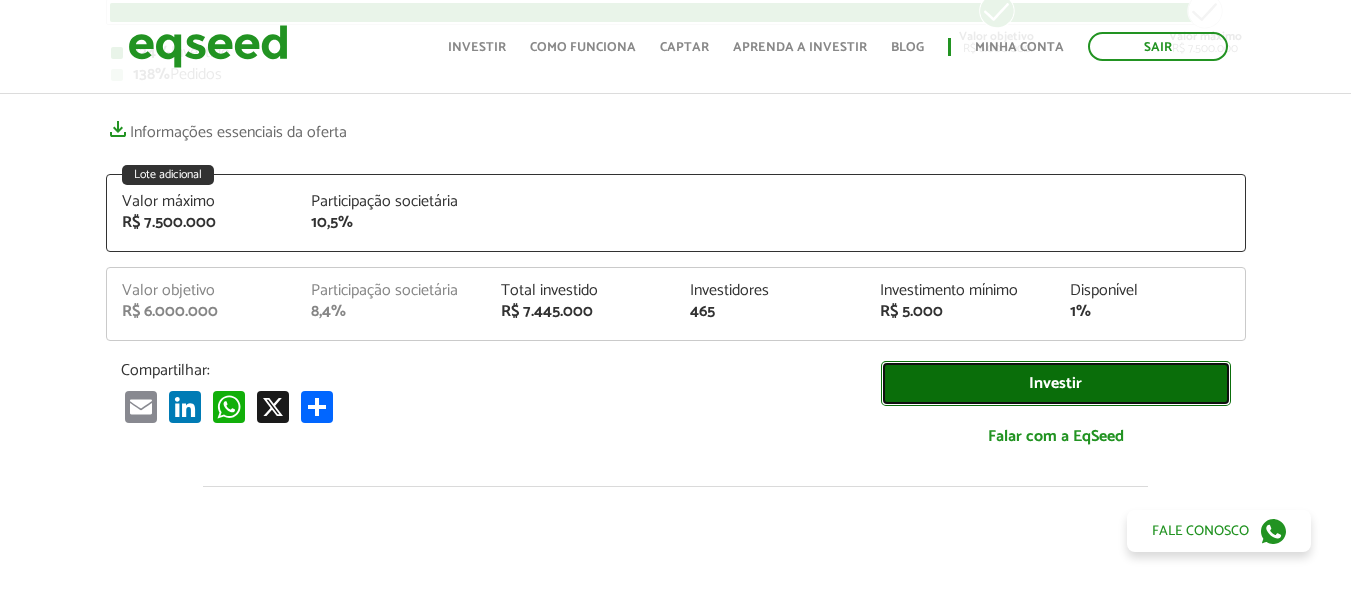 click on "Investir" at bounding box center (1056, 383) 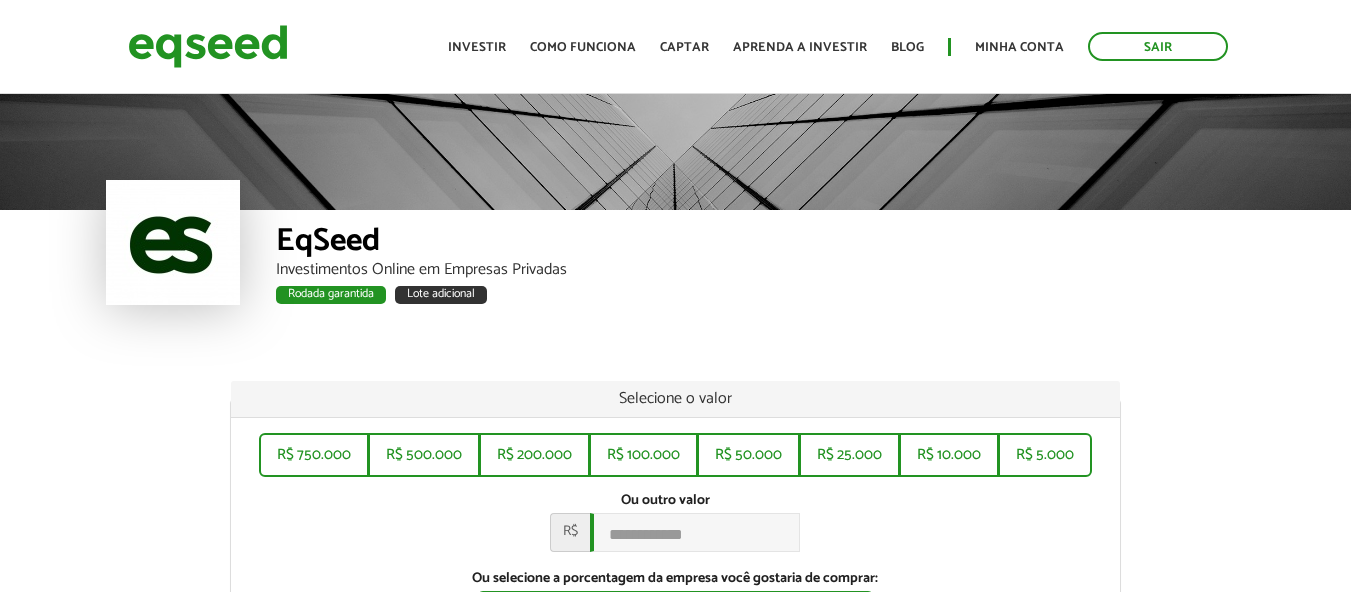 scroll, scrollTop: 0, scrollLeft: 0, axis: both 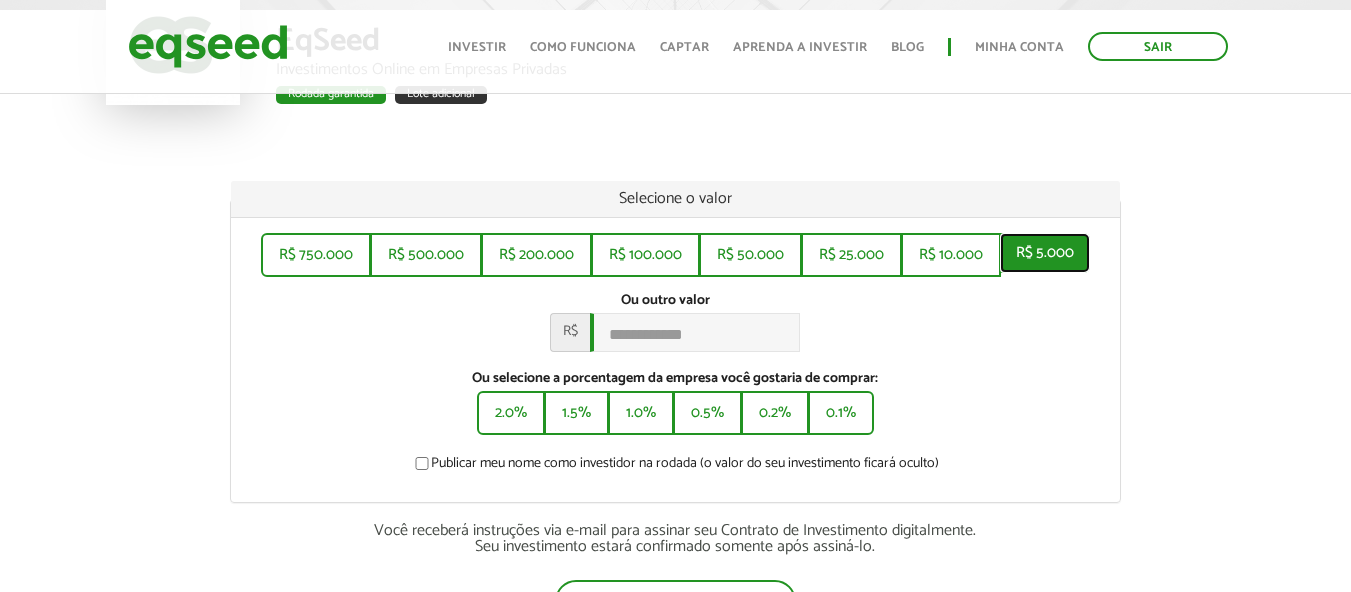 click on "R$ 5.000" at bounding box center (1045, 253) 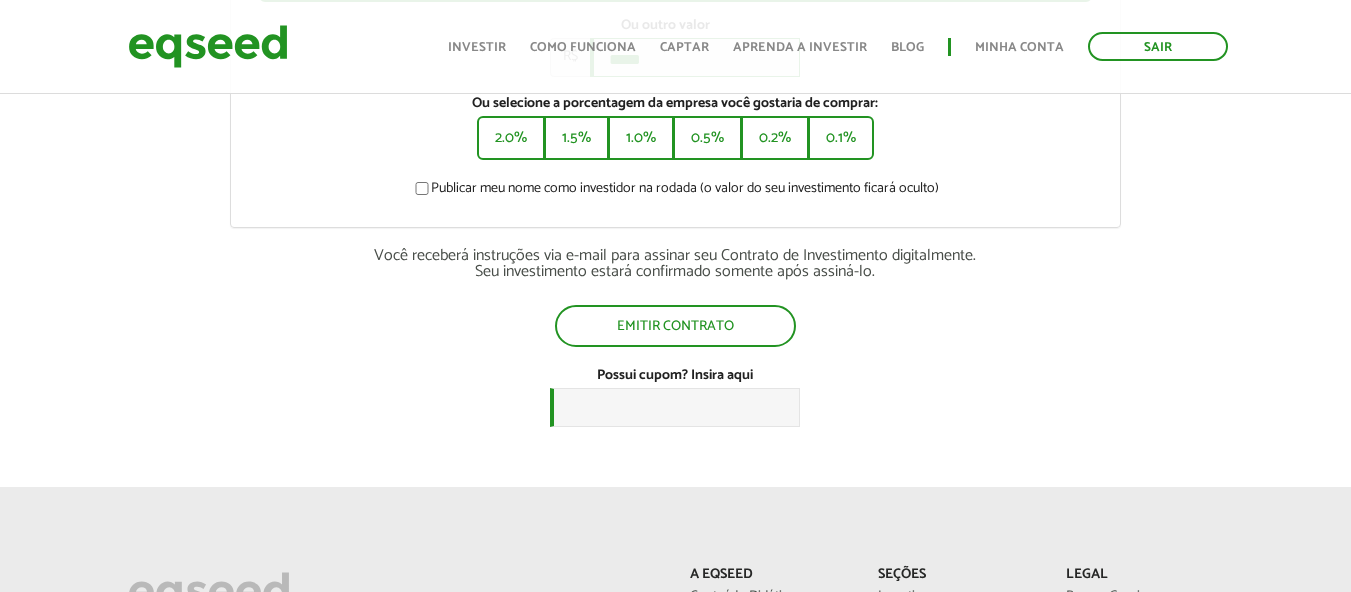scroll, scrollTop: 500, scrollLeft: 0, axis: vertical 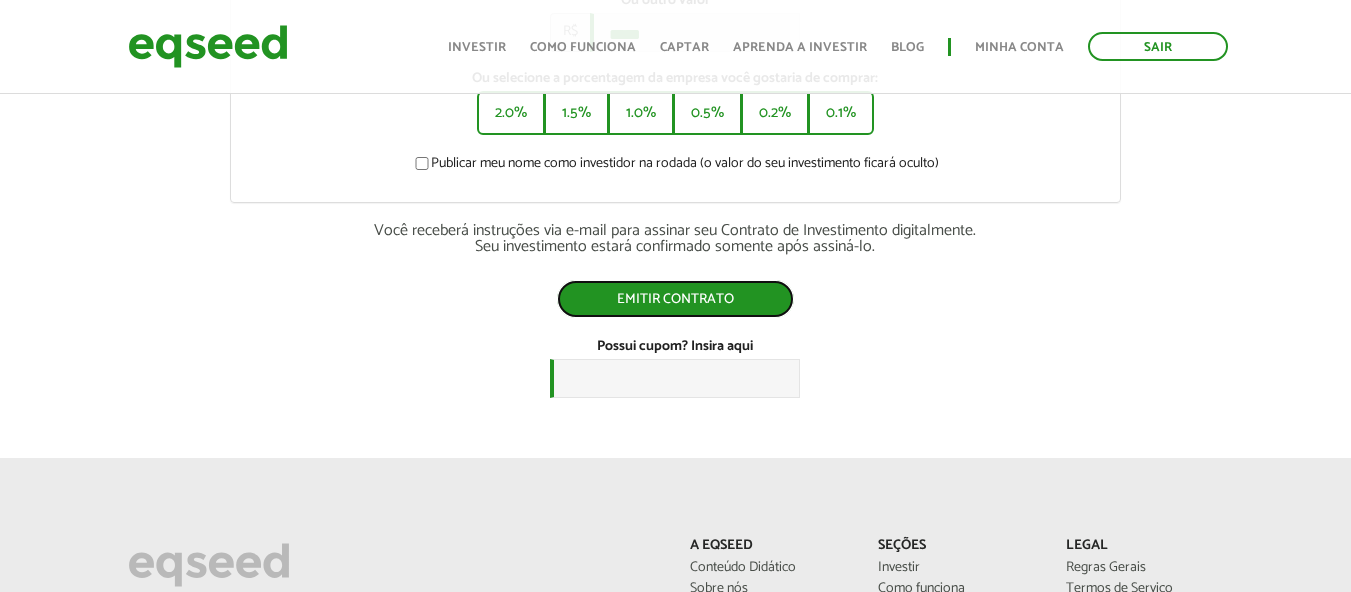 click on "Emitir contrato" at bounding box center (675, 299) 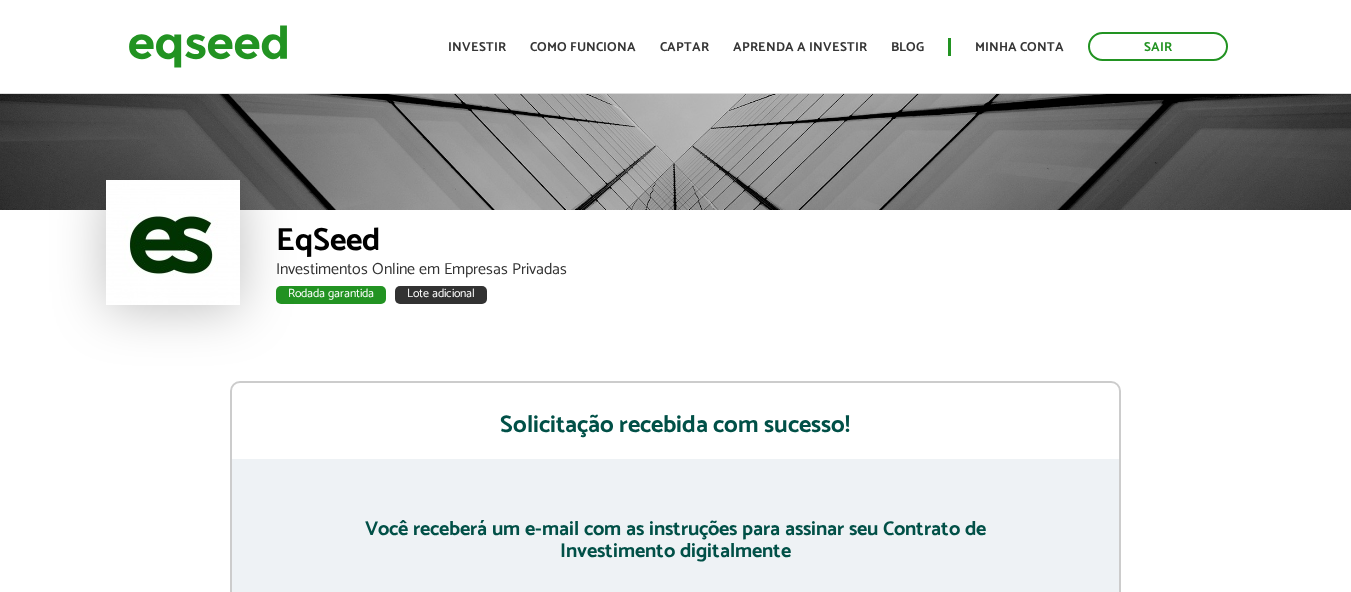 scroll, scrollTop: 0, scrollLeft: 0, axis: both 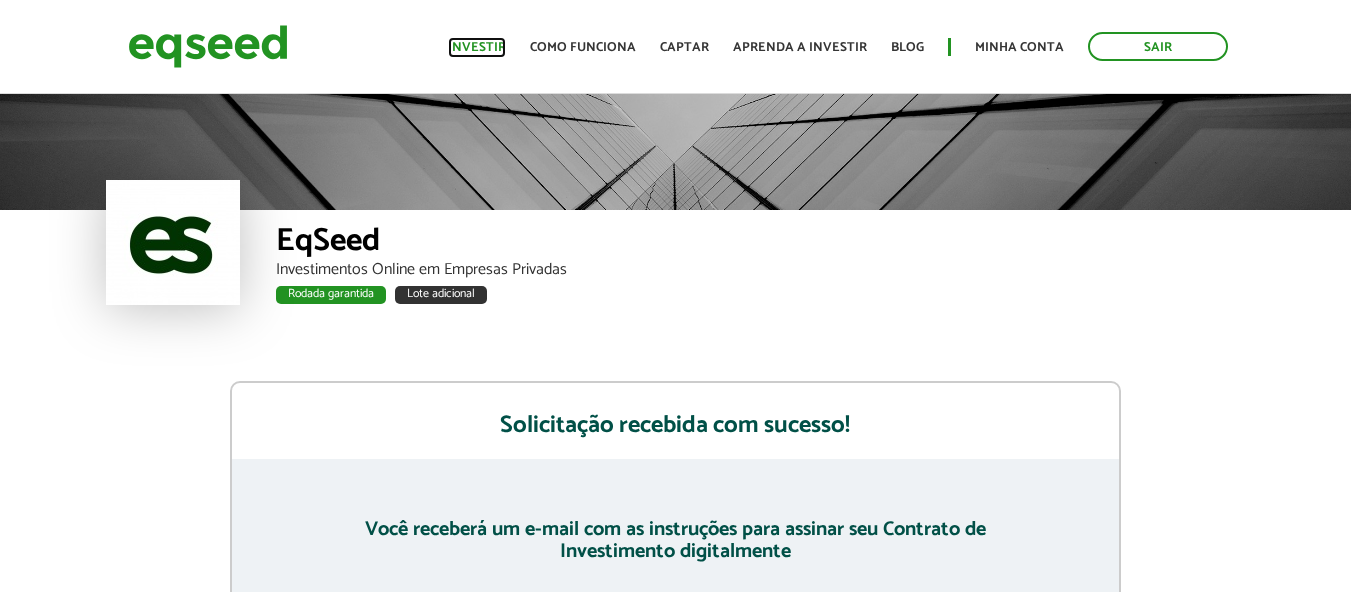 click on "Investir" at bounding box center (477, 47) 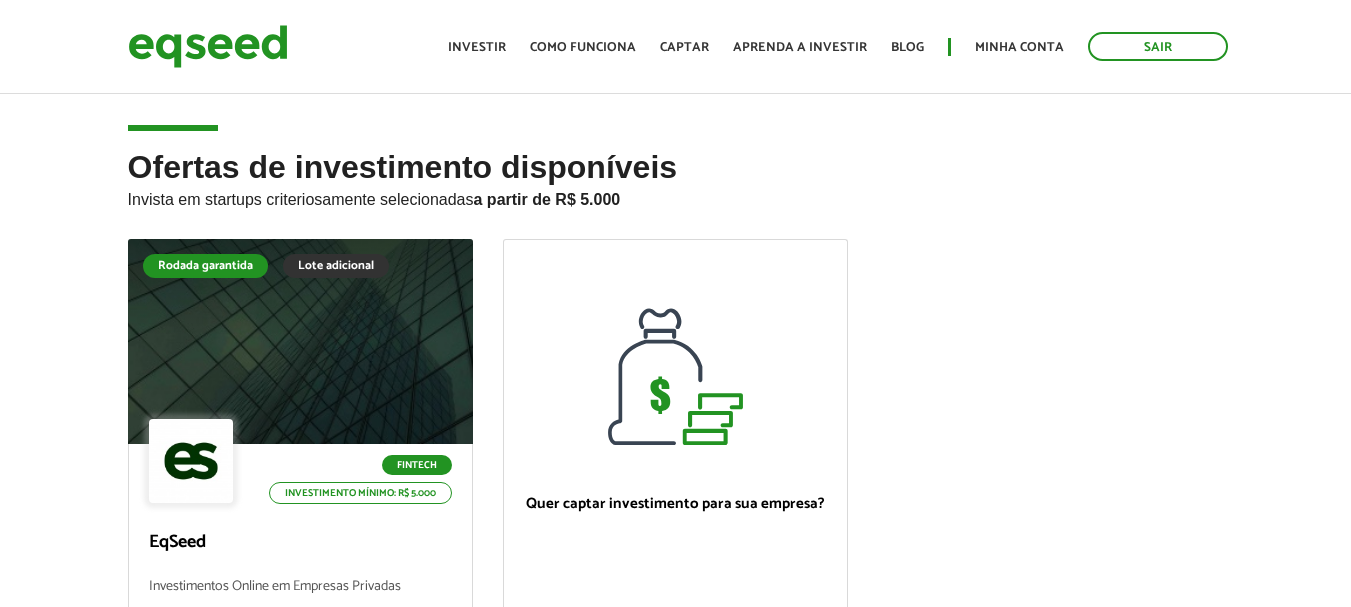 scroll, scrollTop: 0, scrollLeft: 0, axis: both 